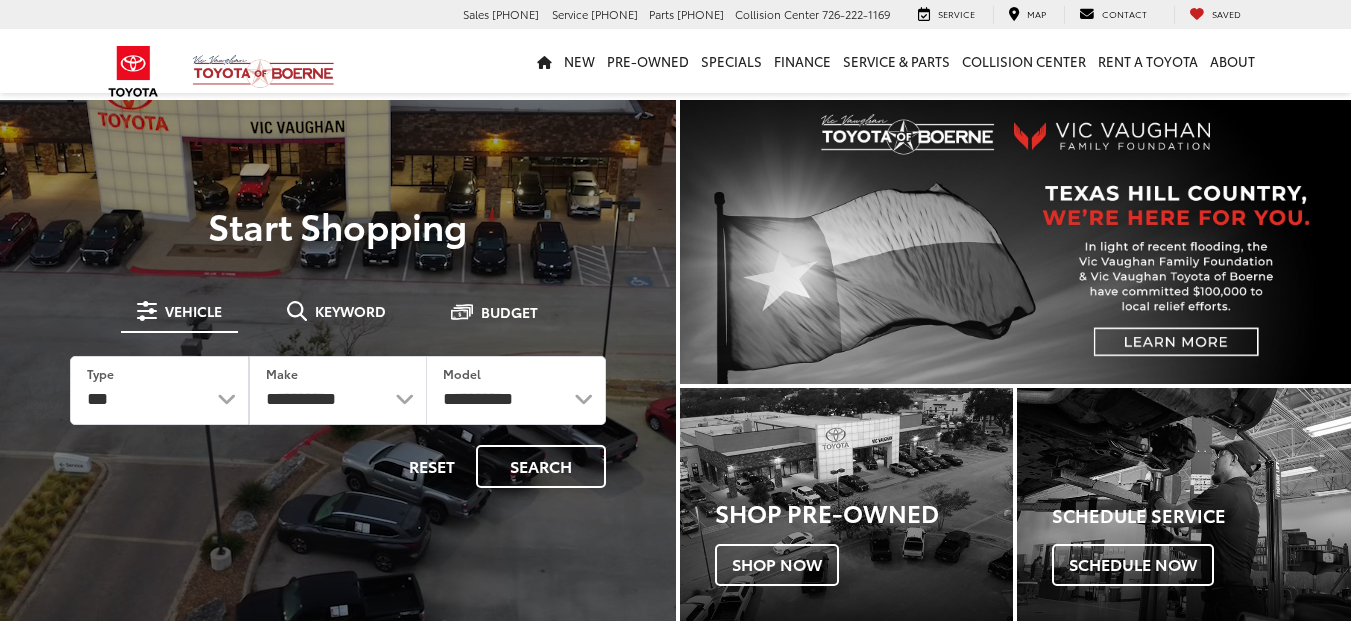 scroll, scrollTop: 0, scrollLeft: 0, axis: both 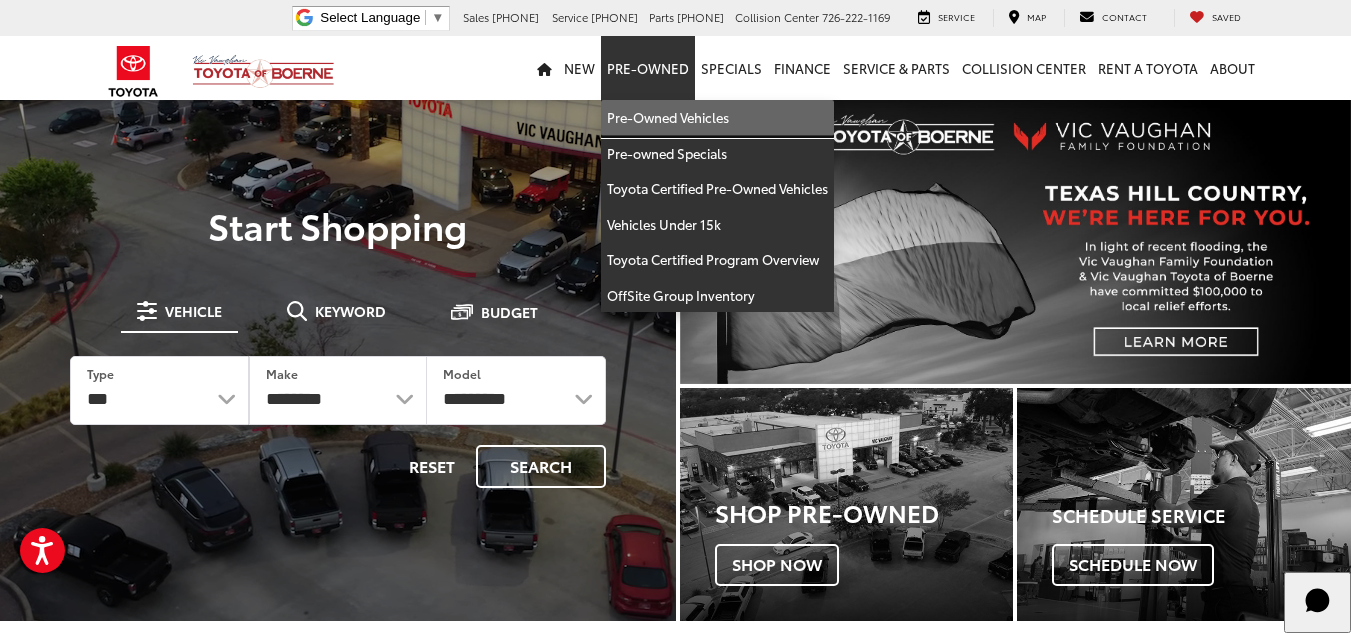 click on "Pre-Owned Vehicles" at bounding box center [717, 118] 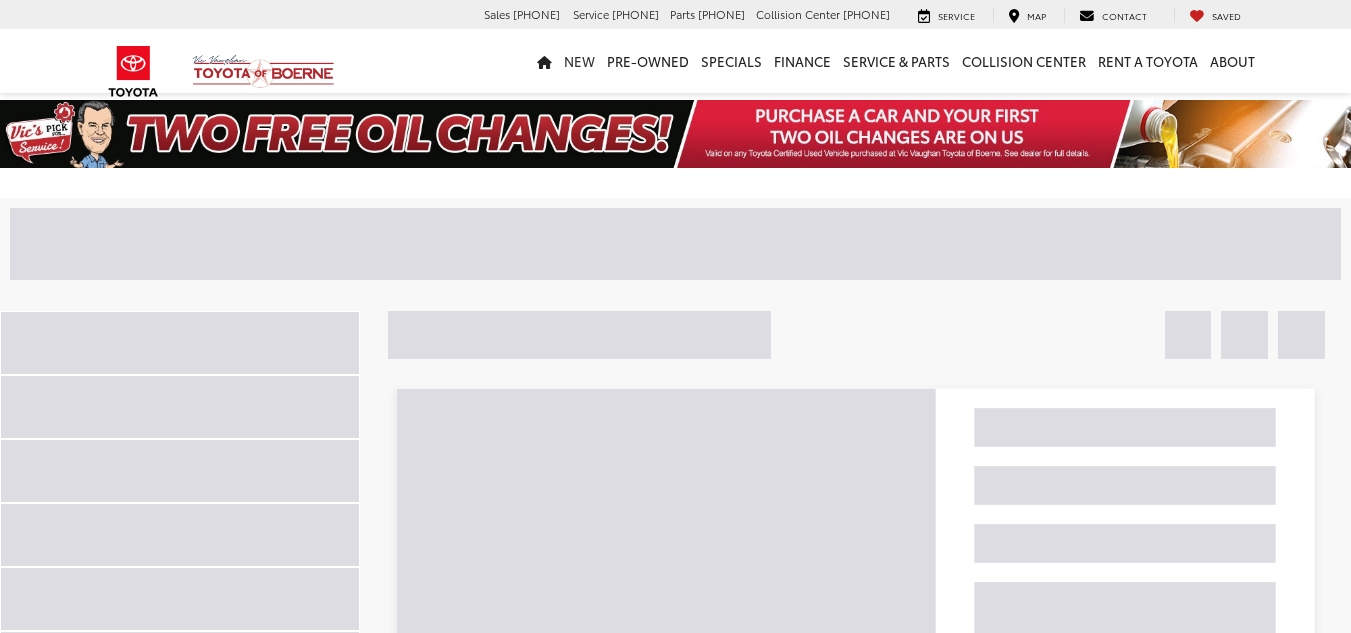 scroll, scrollTop: 0, scrollLeft: 0, axis: both 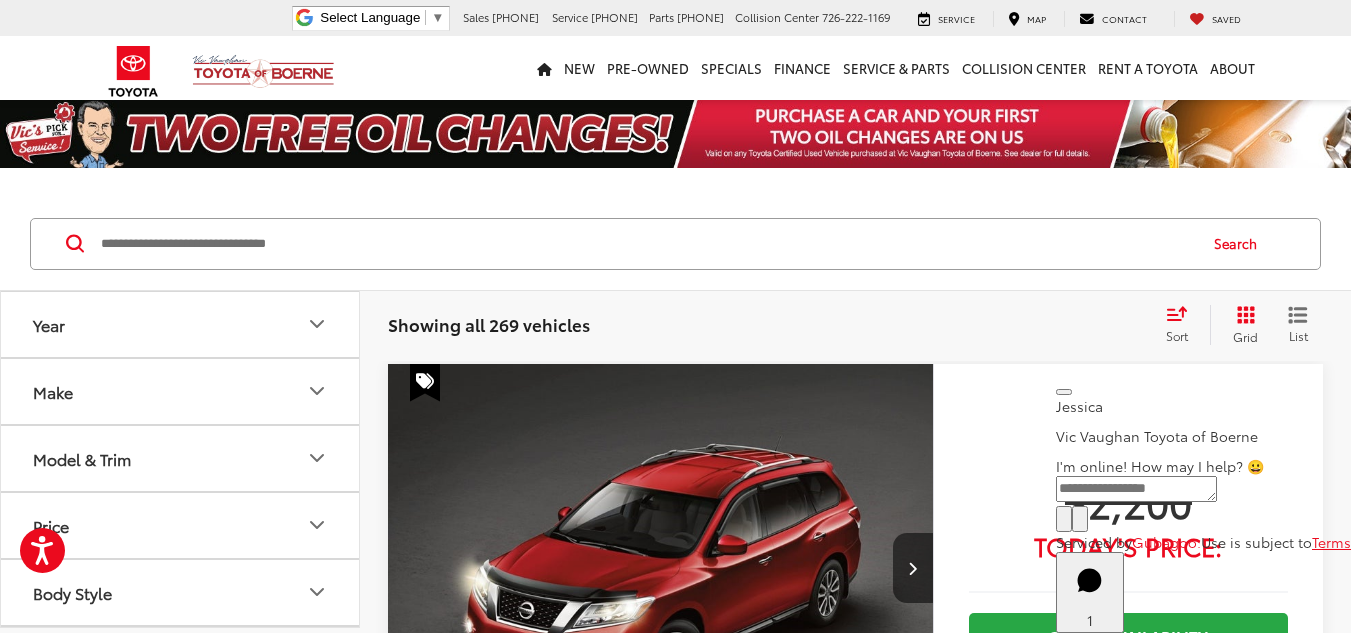 click at bounding box center [647, 244] 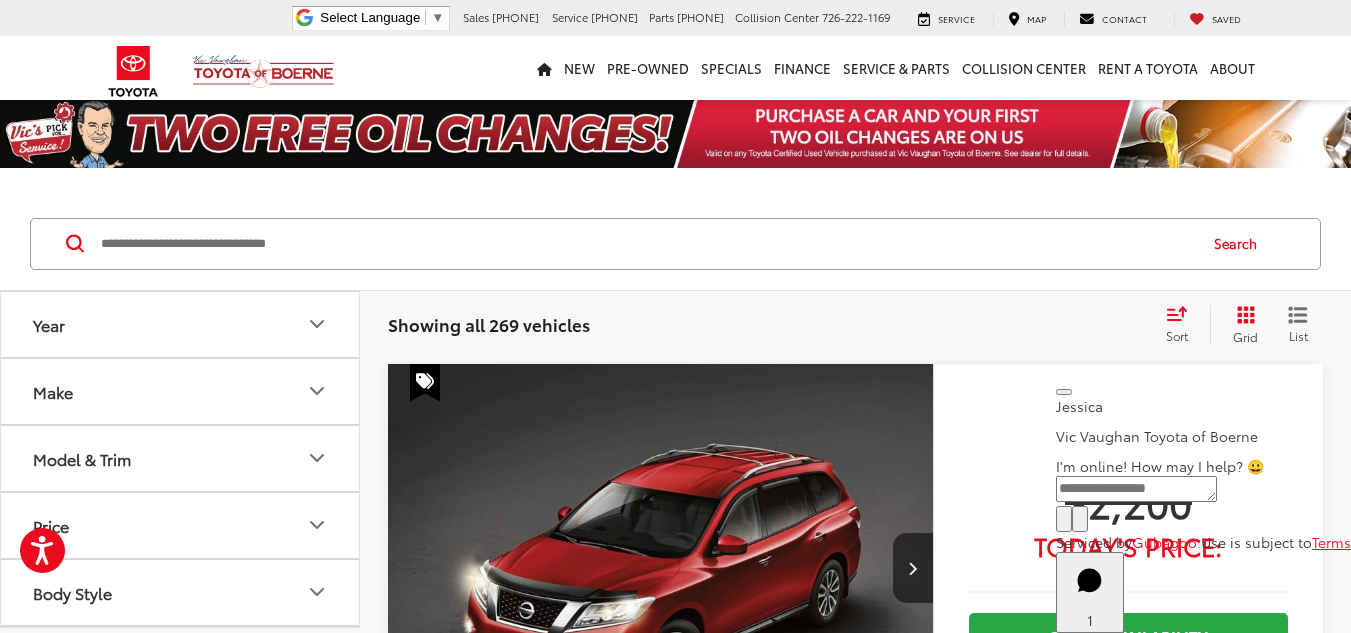 click at bounding box center (647, 244) 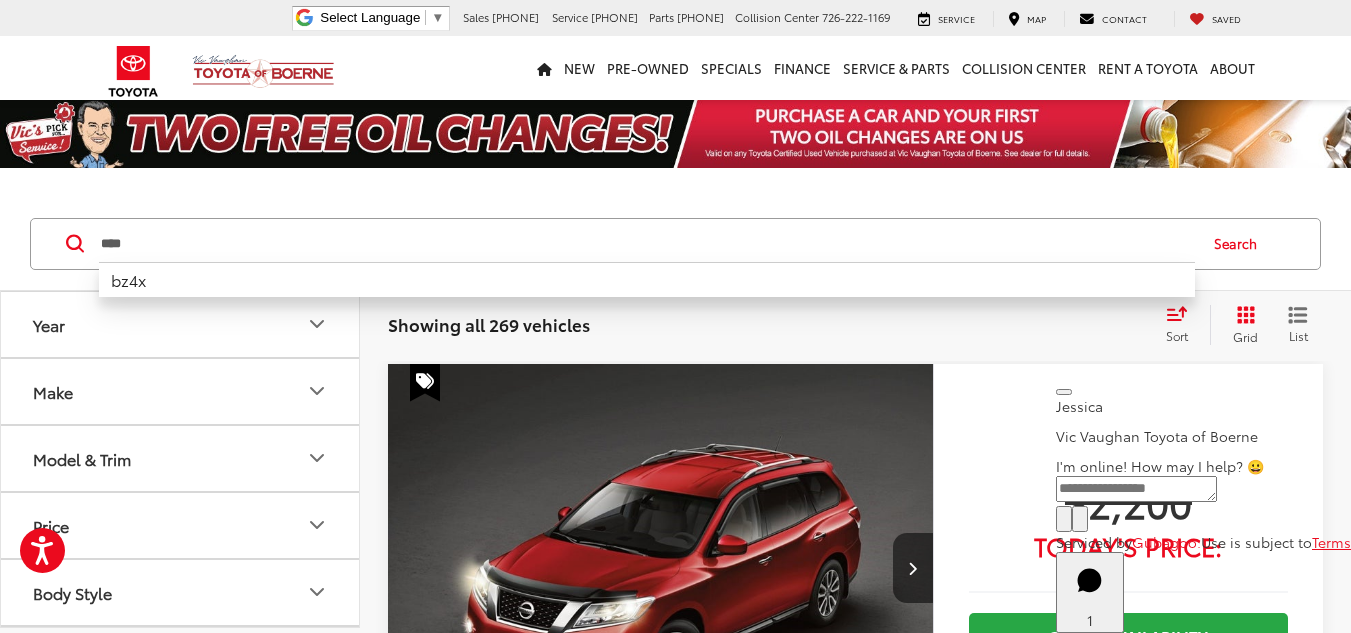 type on "****" 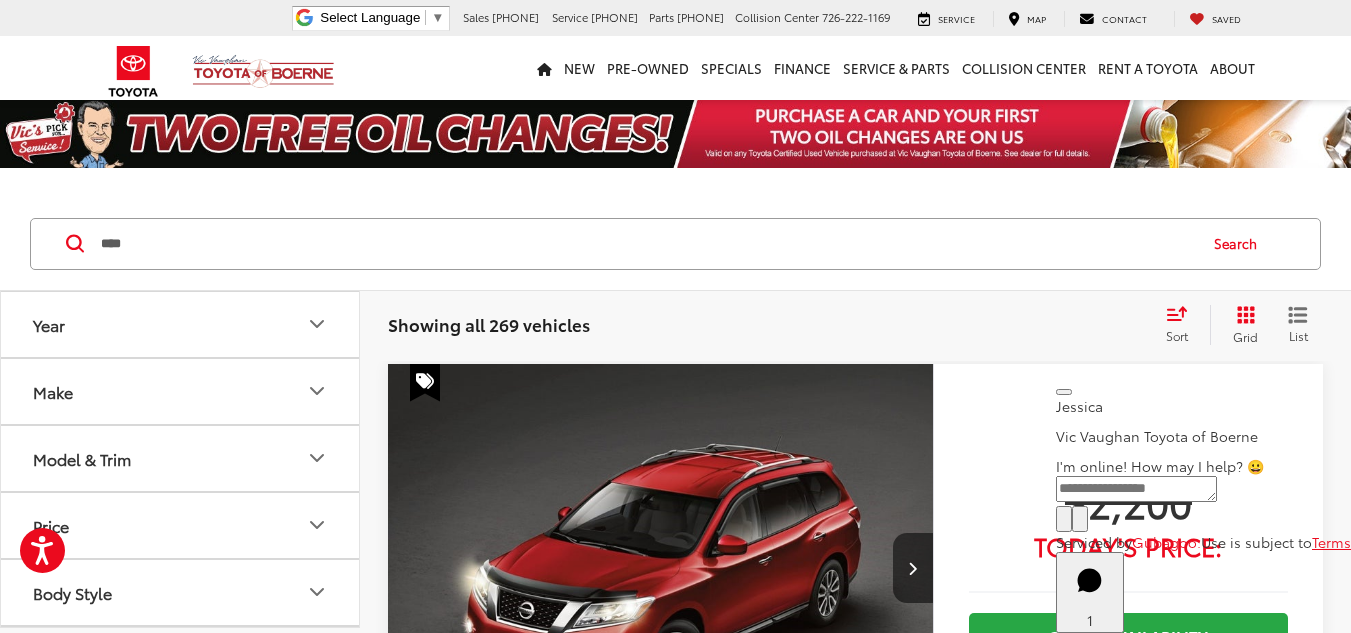 click at bounding box center [1064, 392] 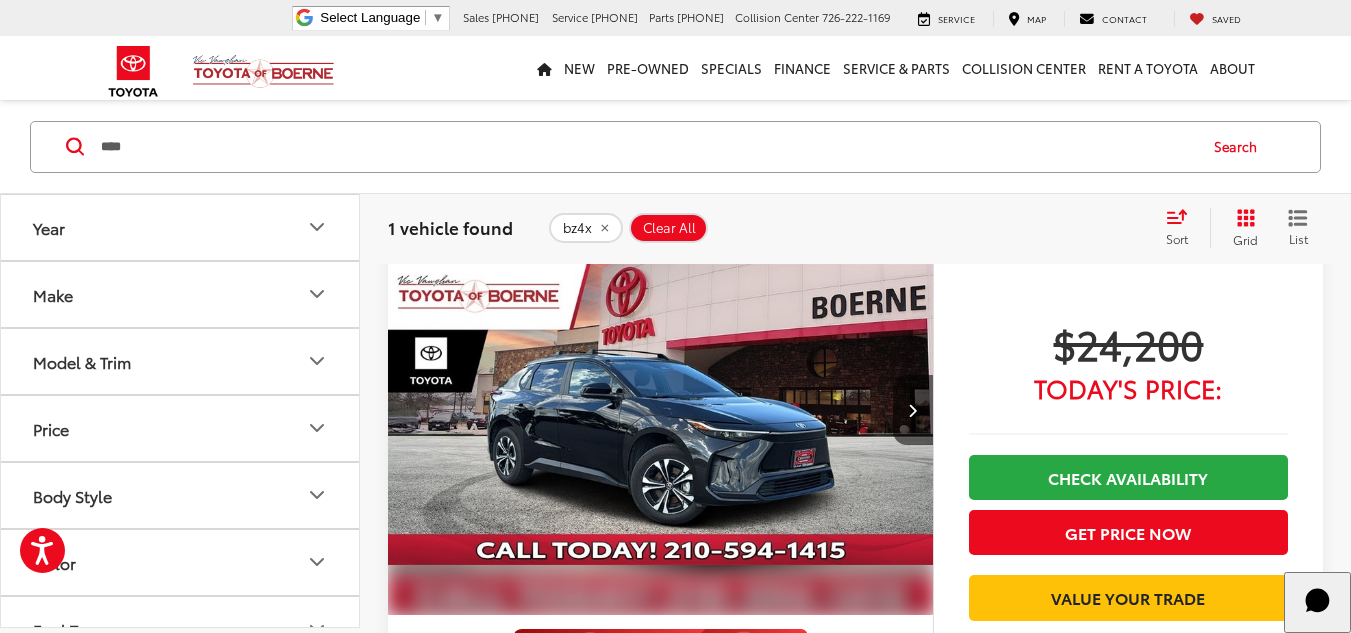 scroll, scrollTop: 100, scrollLeft: 0, axis: vertical 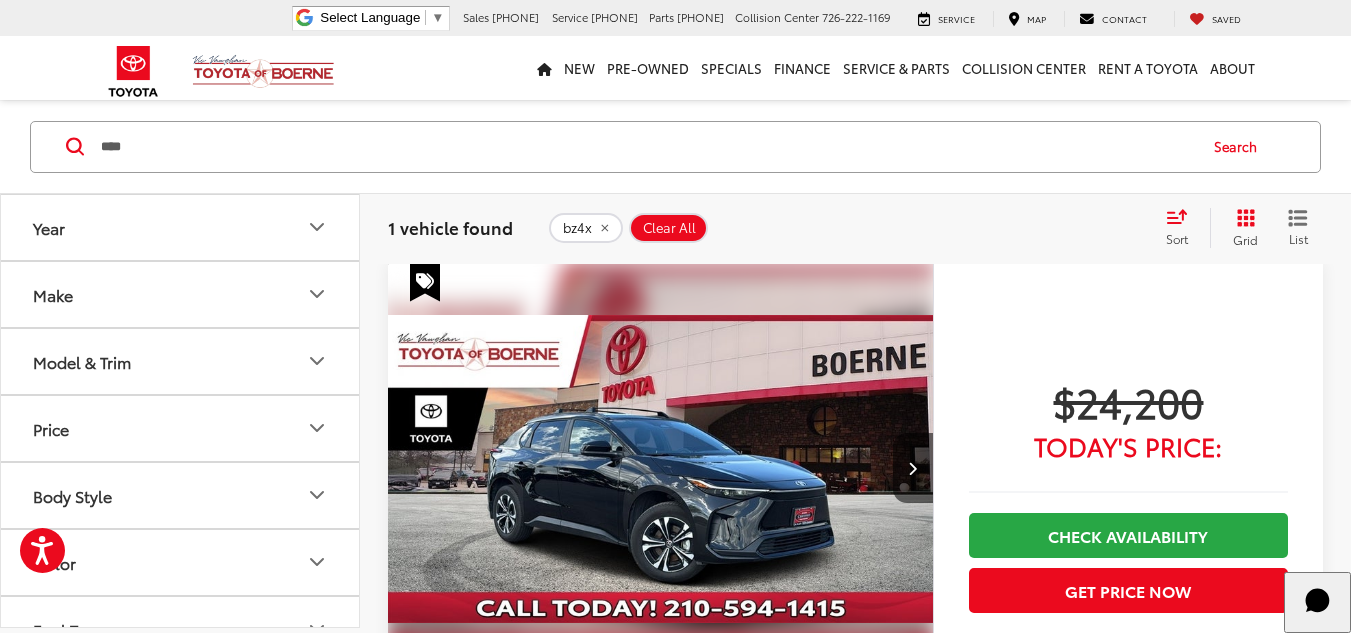 click at bounding box center [661, 469] 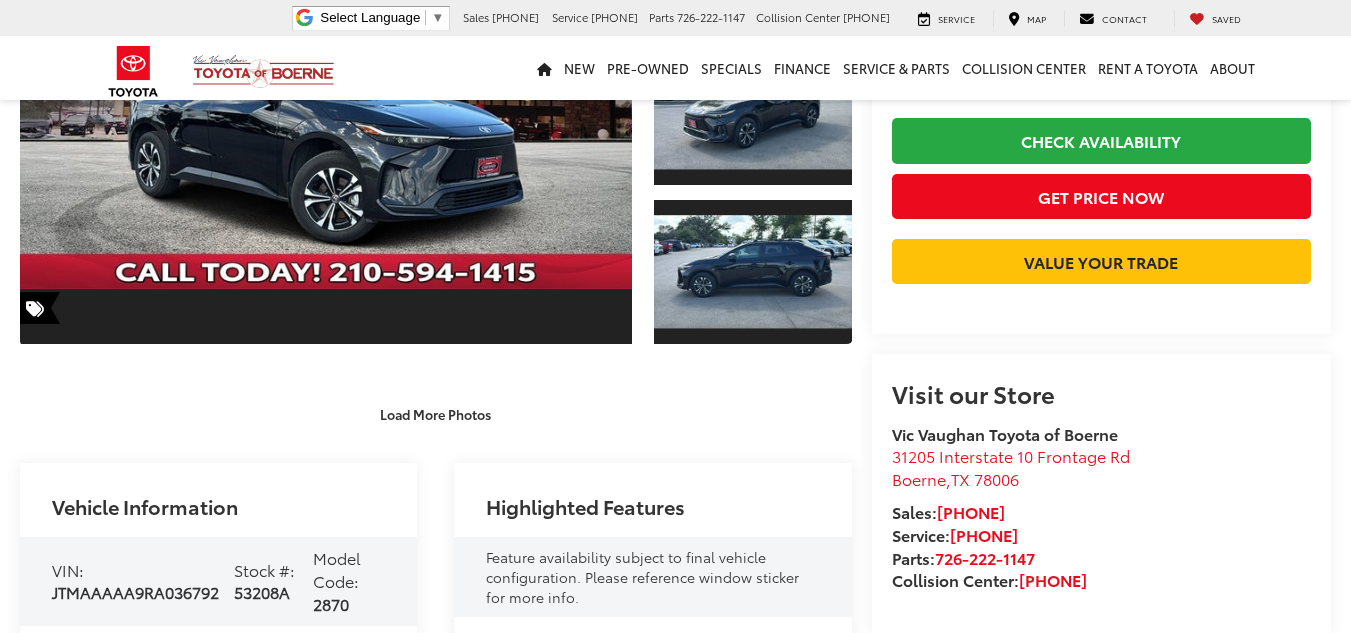 scroll, scrollTop: 300, scrollLeft: 0, axis: vertical 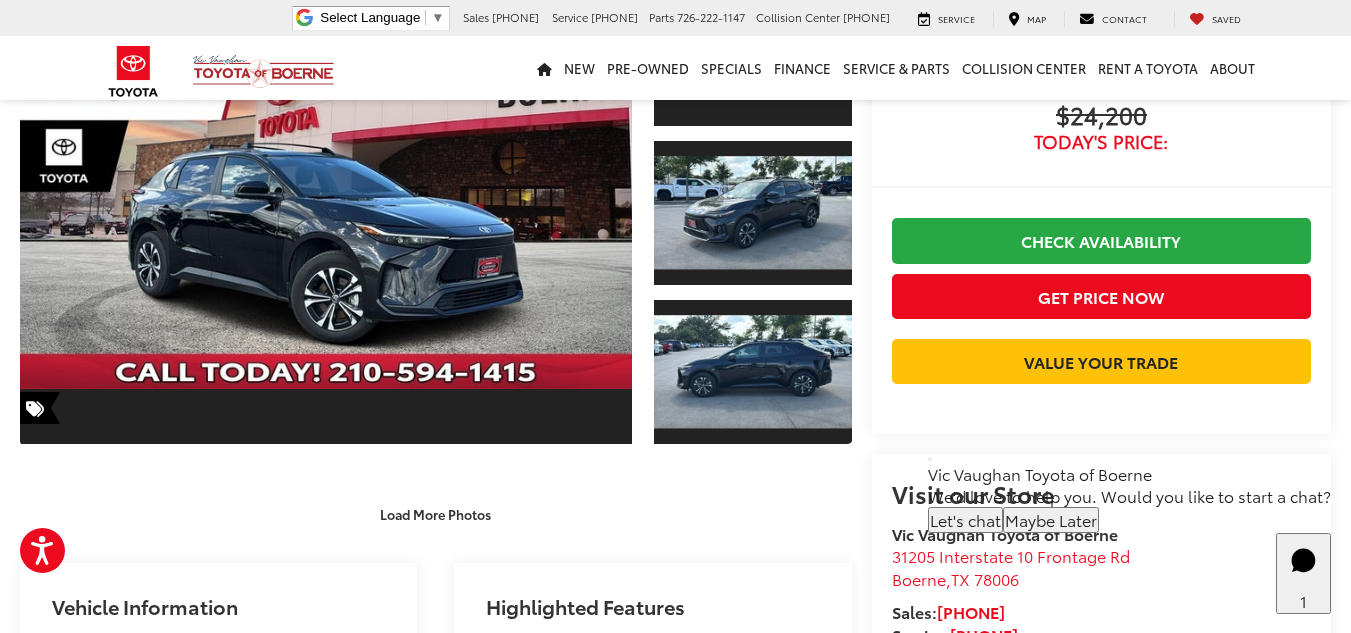 click on "Vic Vaughan Toyota of Boerne" at bounding box center [1129, 474] 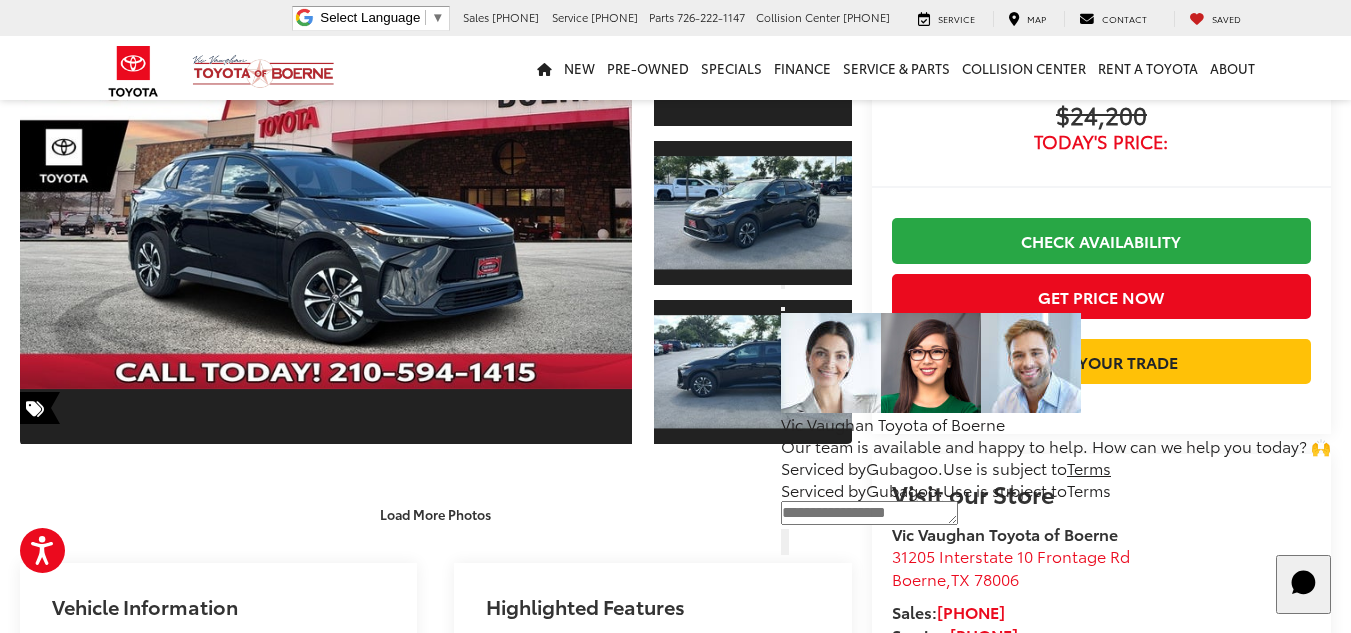 click on "Vic Vaughan Toyota of Boerne Our team is available and happy to help. How can we help you today? 🙌 Serviced by Gubagoo. Use is subject to Terms" 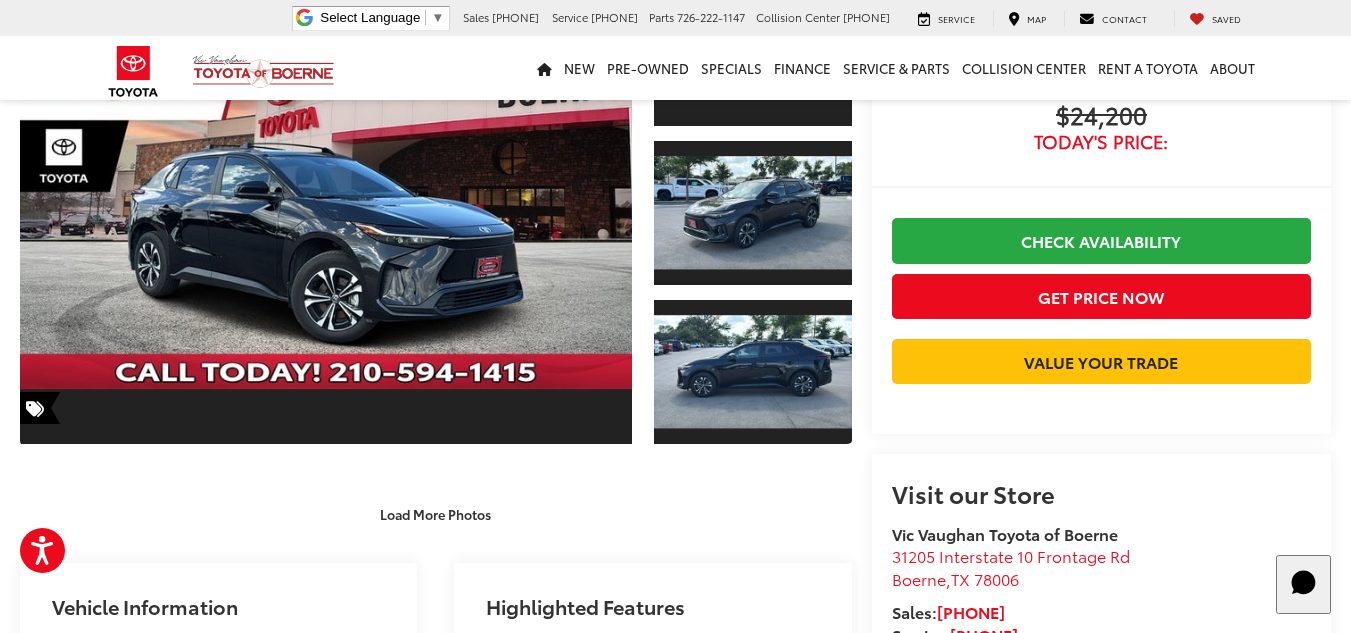 click on "Gold Certified
2024
Toyota bZ4X
XLE
Copy Link
Share
Print
Buy
$24,200
Today's Price:
Check Availability
Get Price Now
Value Your Trade
$24,200
Today's Price:
Call for VIP Price
Check Availability
Get Price Now
Value Your Trade
$24,200
Today's Price:
Check Availability
Get Price Now
Value Your Trade
$24,200
Today's Price:
Call for VIP Price
Check Availability
Get Price Now
Value Your Trade
Visit our Store" at bounding box center [1091, 200] 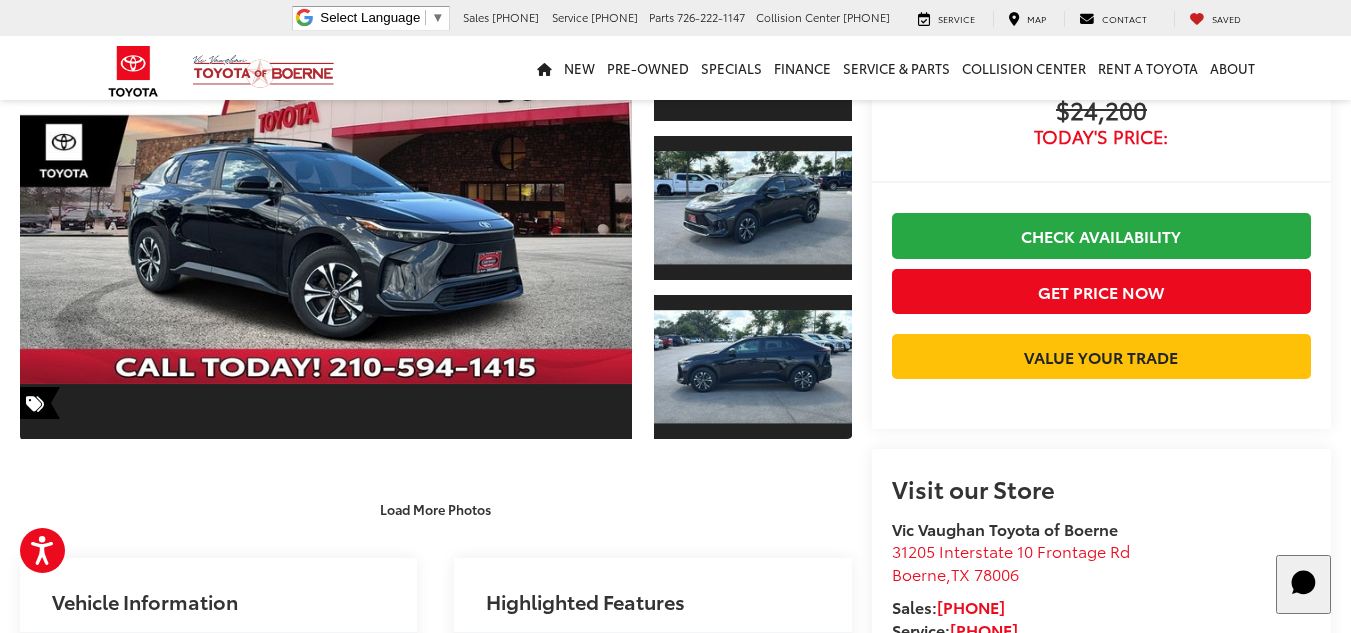 scroll, scrollTop: 200, scrollLeft: 0, axis: vertical 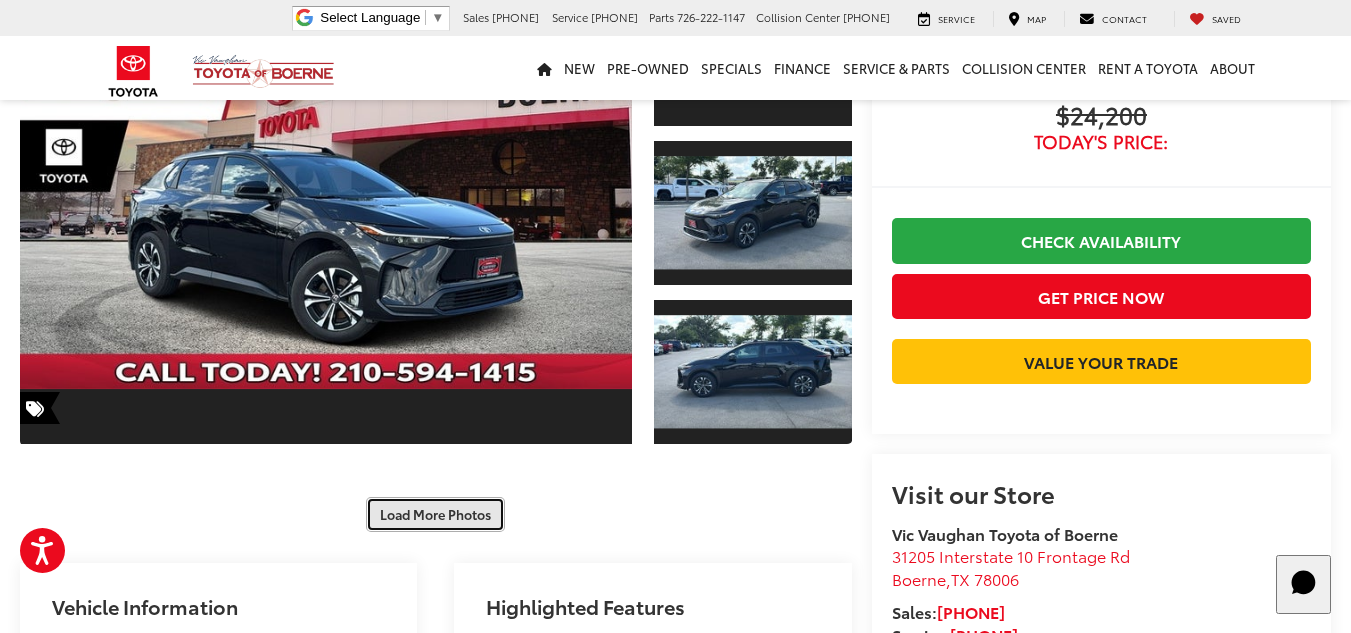 click on "Load More Photos" at bounding box center (435, 514) 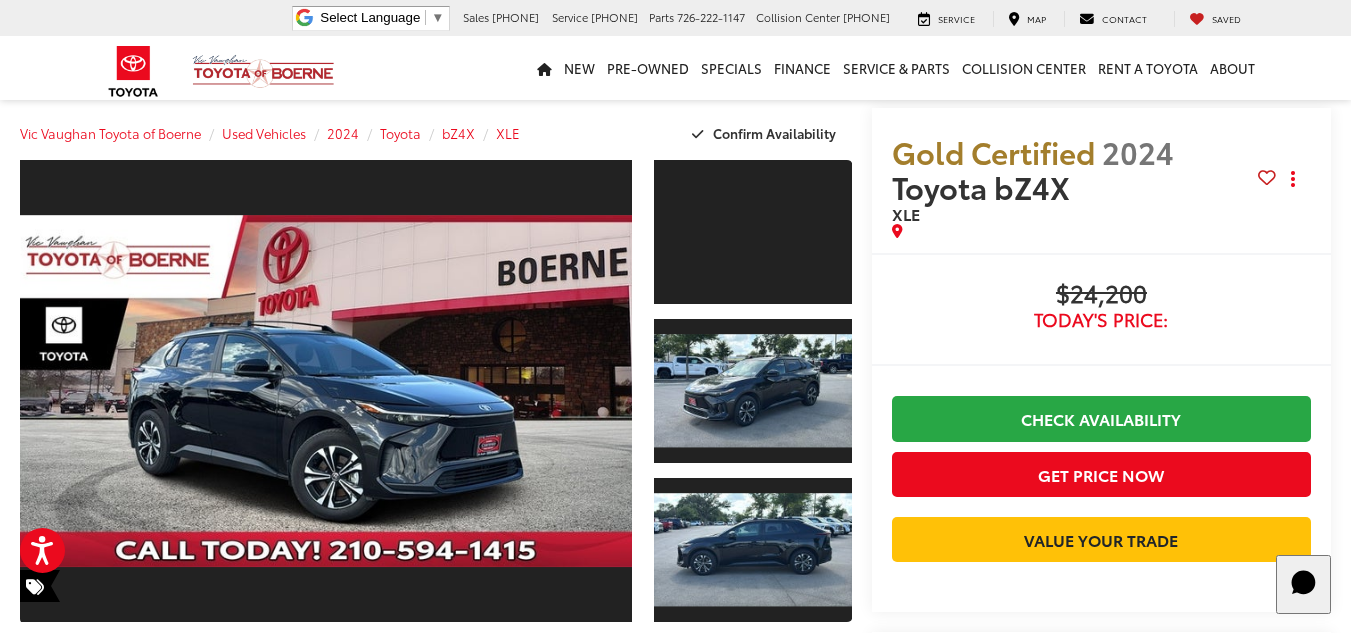 scroll, scrollTop: 0, scrollLeft: 0, axis: both 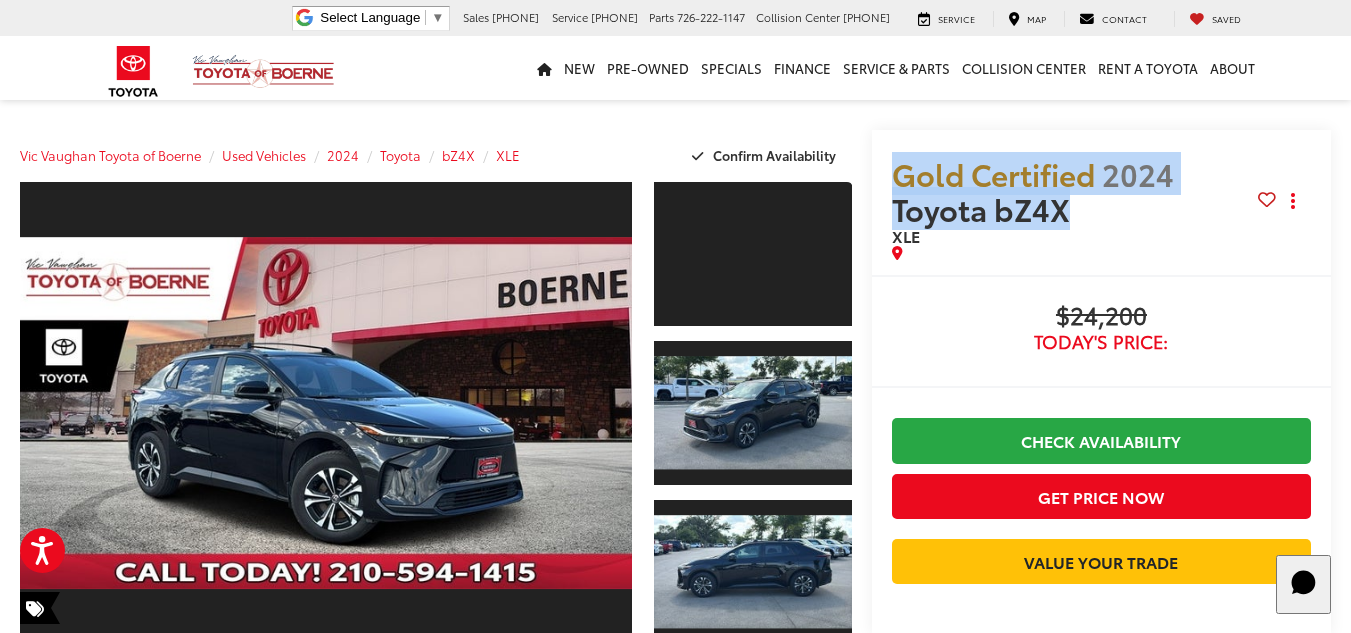 drag, startPoint x: 892, startPoint y: 176, endPoint x: 1095, endPoint y: 222, distance: 208.14658 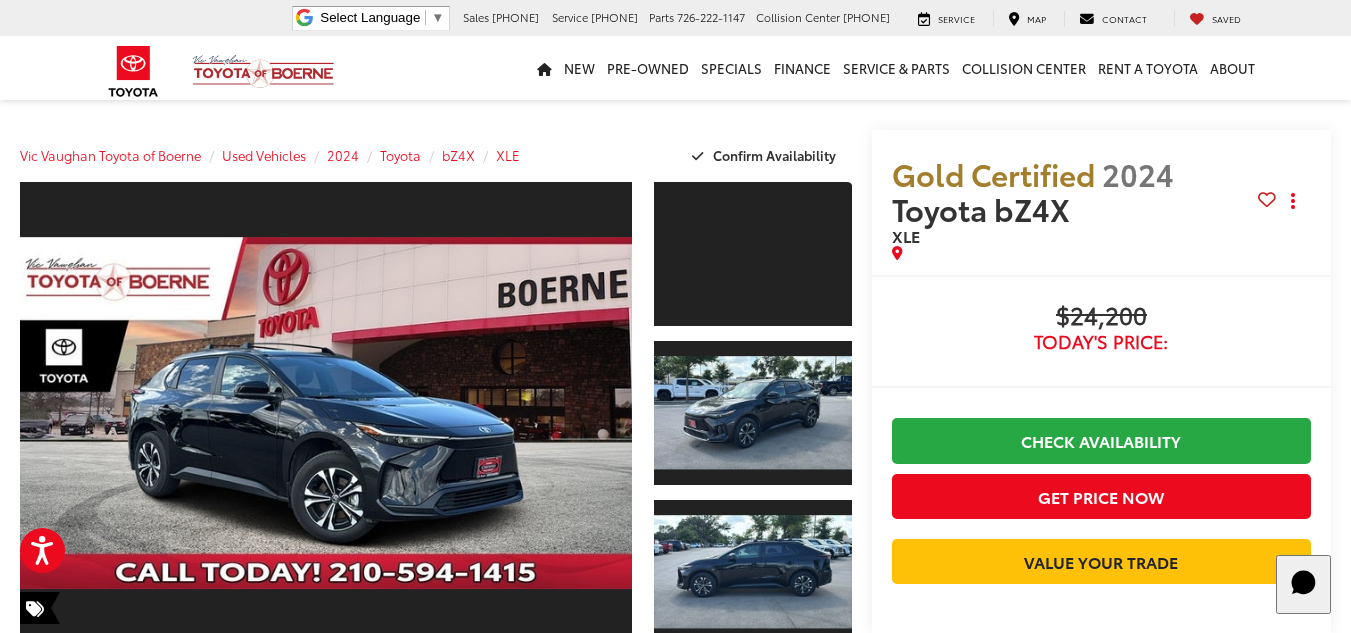 drag, startPoint x: 914, startPoint y: 245, endPoint x: 926, endPoint y: 232, distance: 17.691807 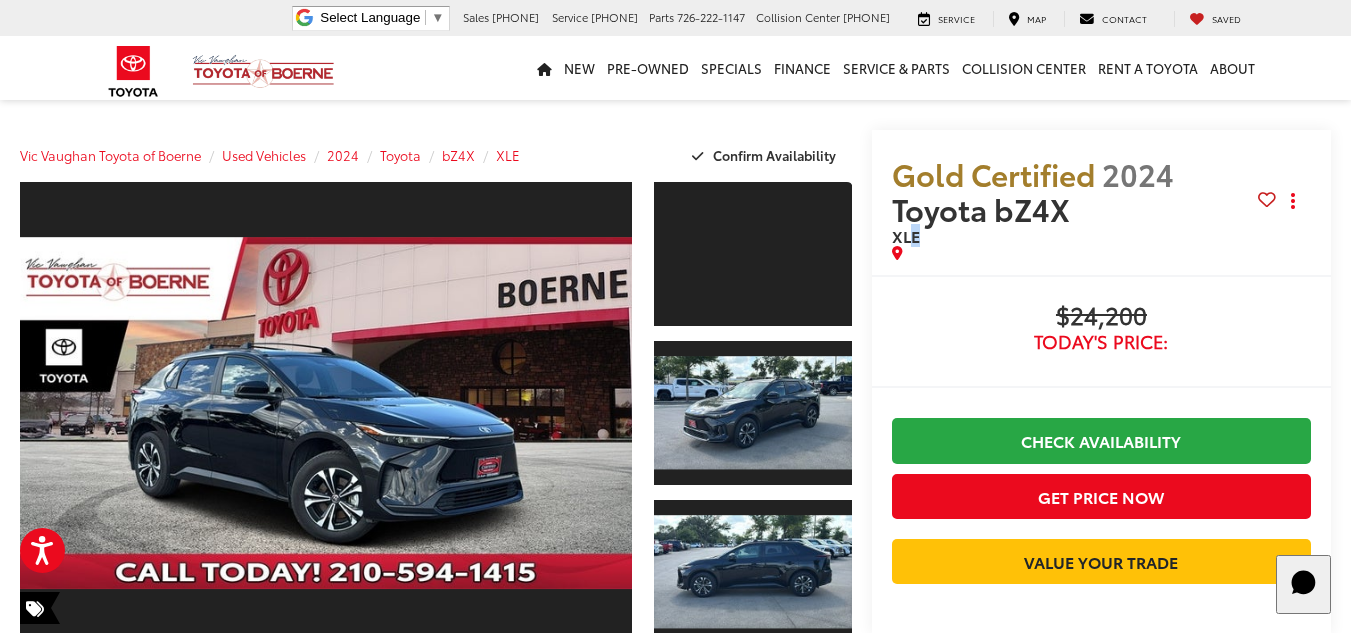 click on "XLE" at bounding box center [1075, 236] 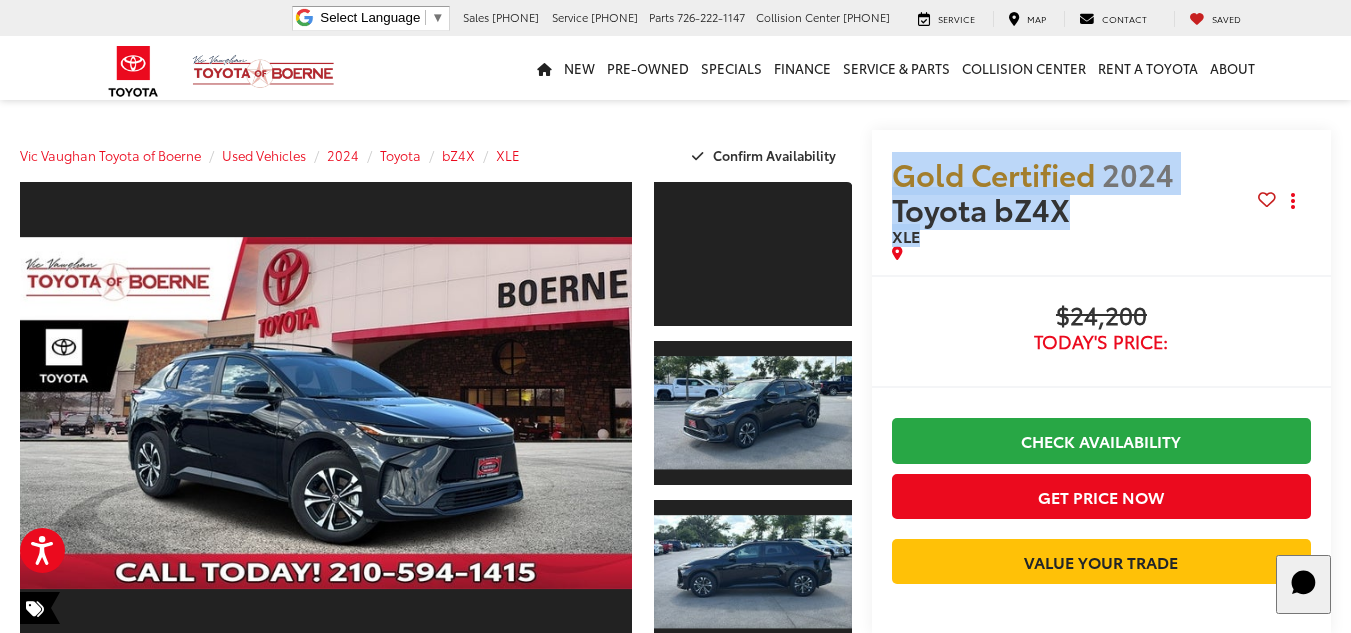 drag, startPoint x: 921, startPoint y: 233, endPoint x: 879, endPoint y: 132, distance: 109.38464 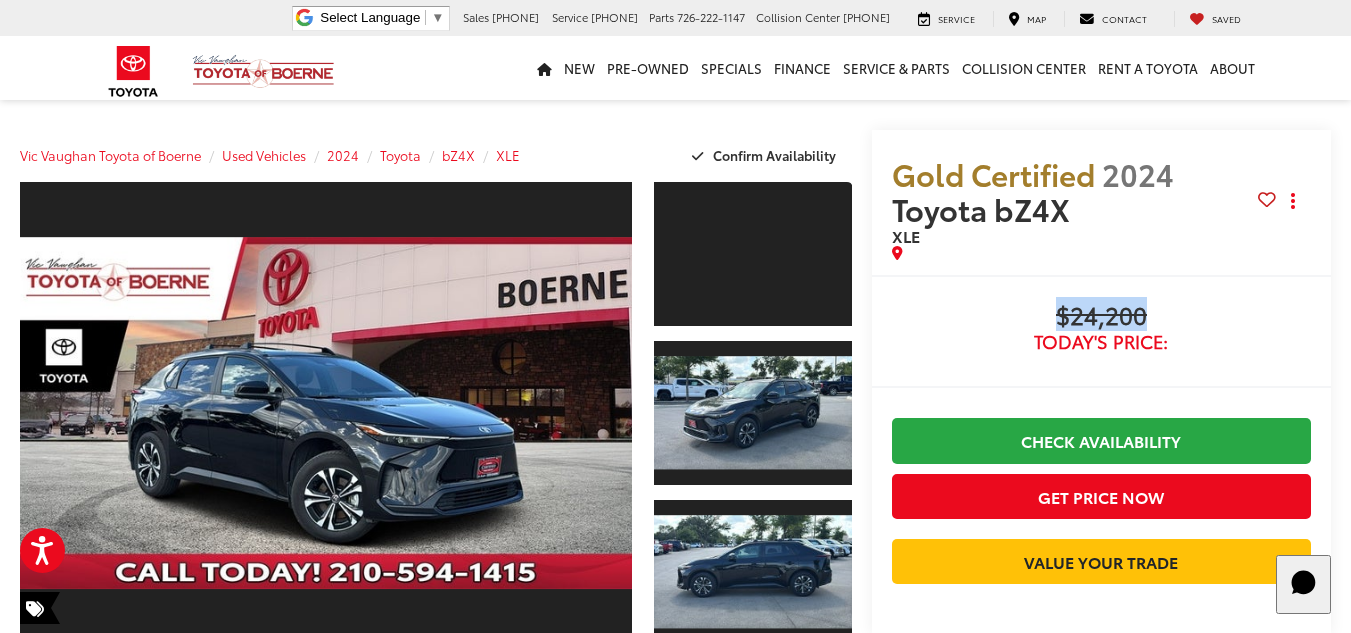 drag, startPoint x: 1054, startPoint y: 314, endPoint x: 1158, endPoint y: 319, distance: 104.120125 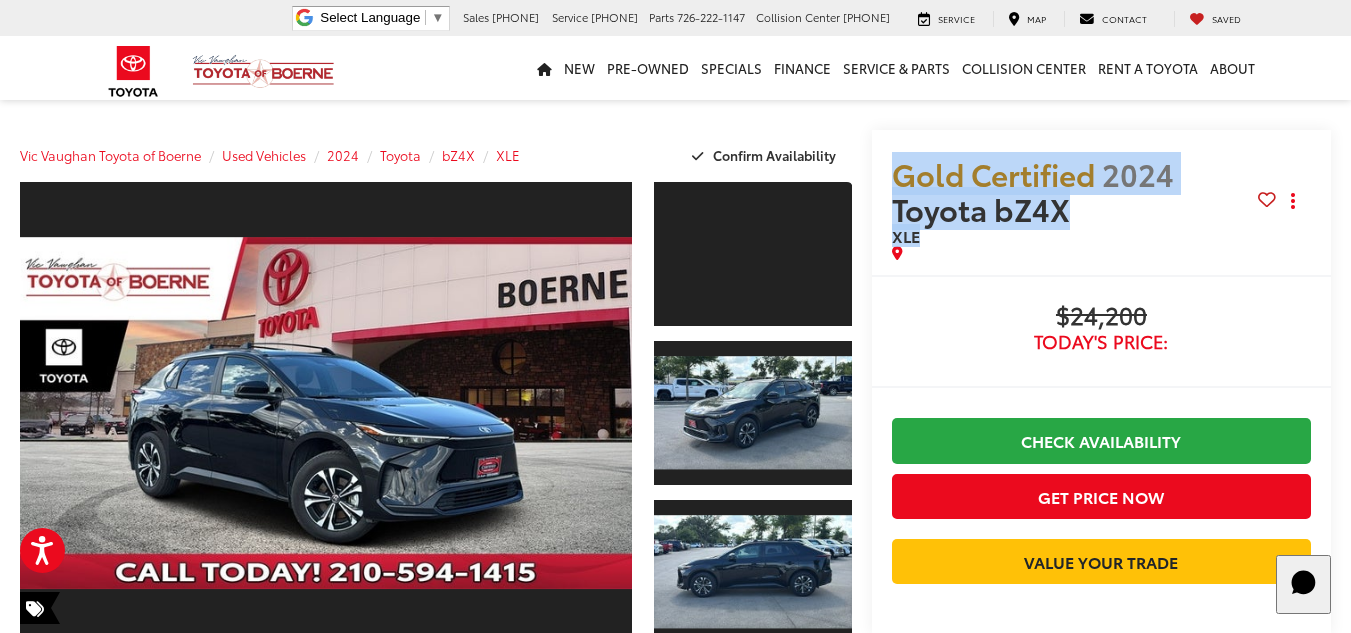 drag, startPoint x: 886, startPoint y: 166, endPoint x: 971, endPoint y: 267, distance: 132.00757 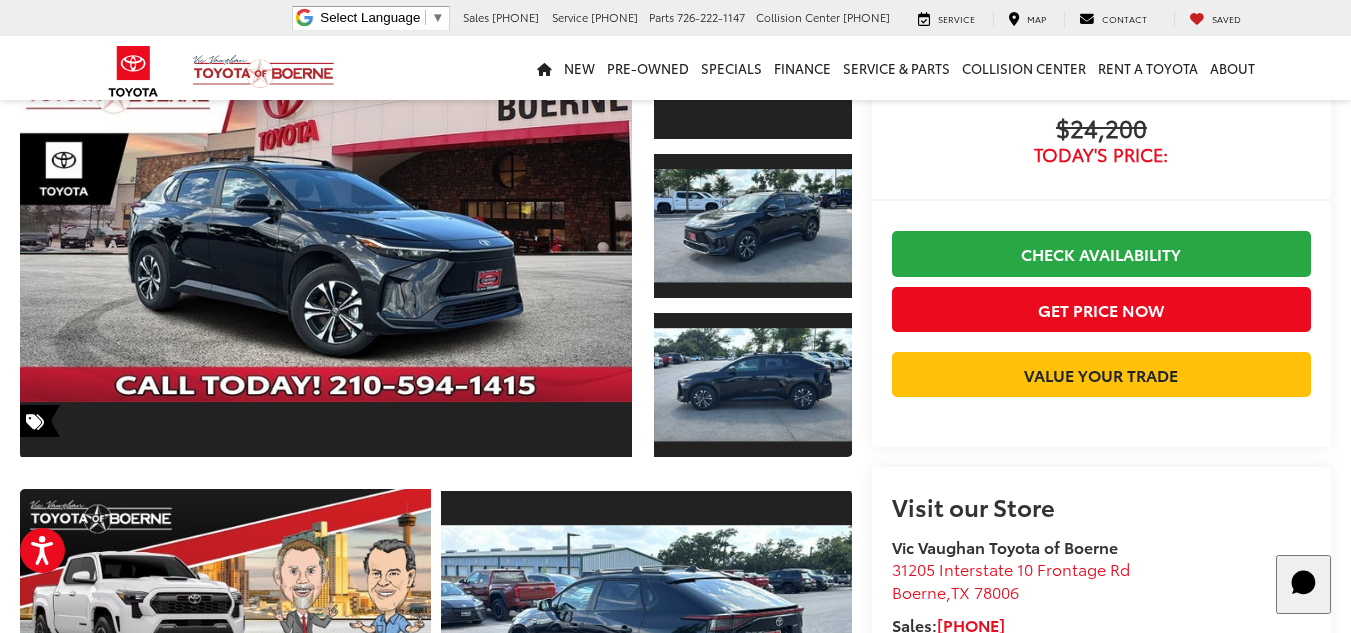 scroll, scrollTop: 0, scrollLeft: 0, axis: both 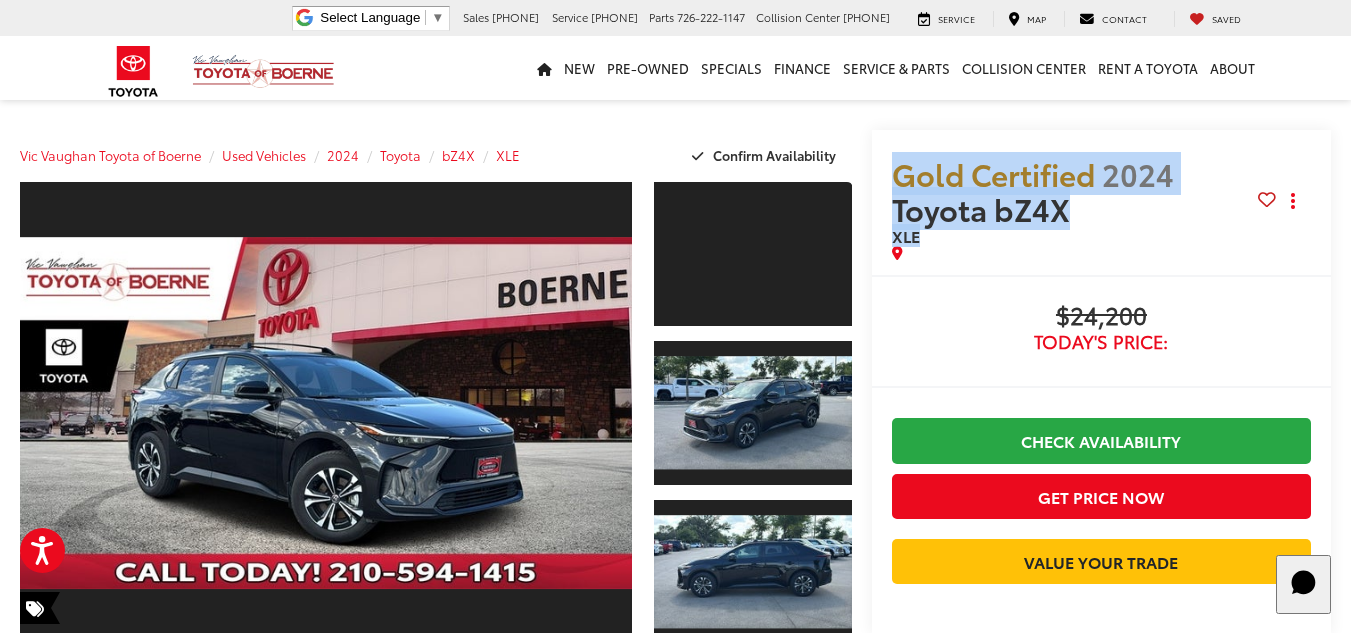 drag, startPoint x: 889, startPoint y: 171, endPoint x: 1107, endPoint y: 228, distance: 225.32864 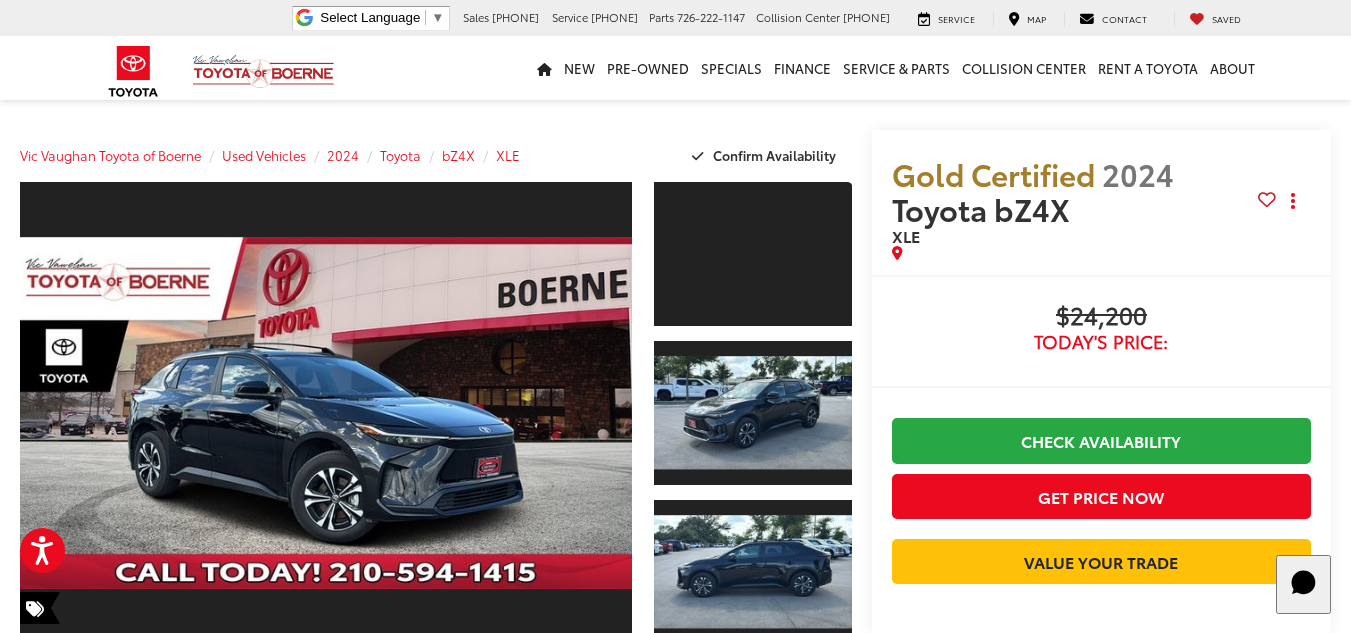 drag, startPoint x: 1095, startPoint y: 216, endPoint x: 1046, endPoint y: 228, distance: 50.447994 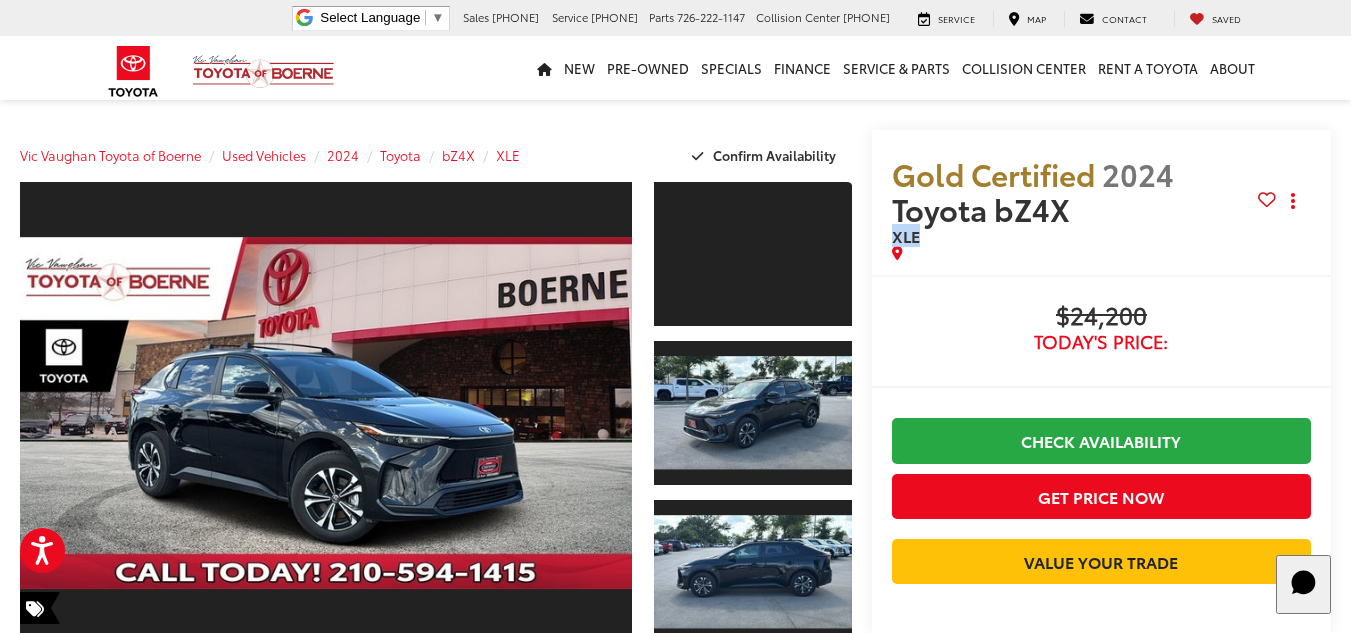 click on "XLE" at bounding box center [1075, 236] 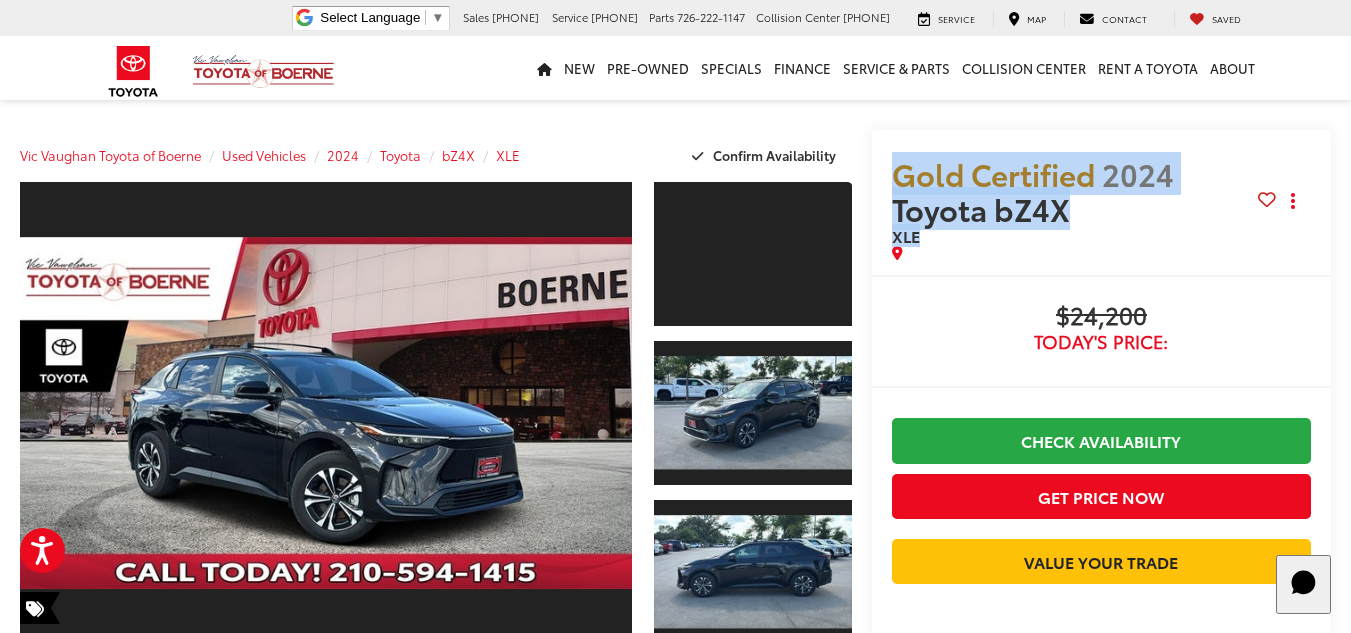 drag, startPoint x: 943, startPoint y: 237, endPoint x: 895, endPoint y: 172, distance: 80.80223 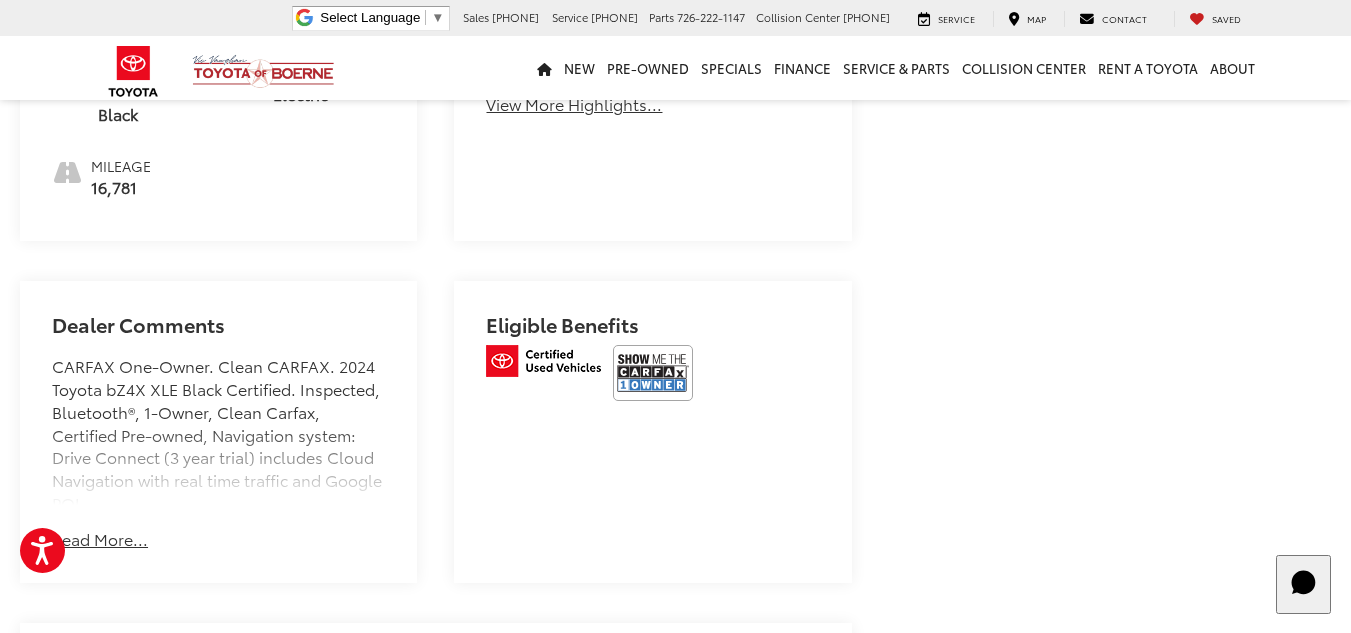 scroll, scrollTop: 1800, scrollLeft: 0, axis: vertical 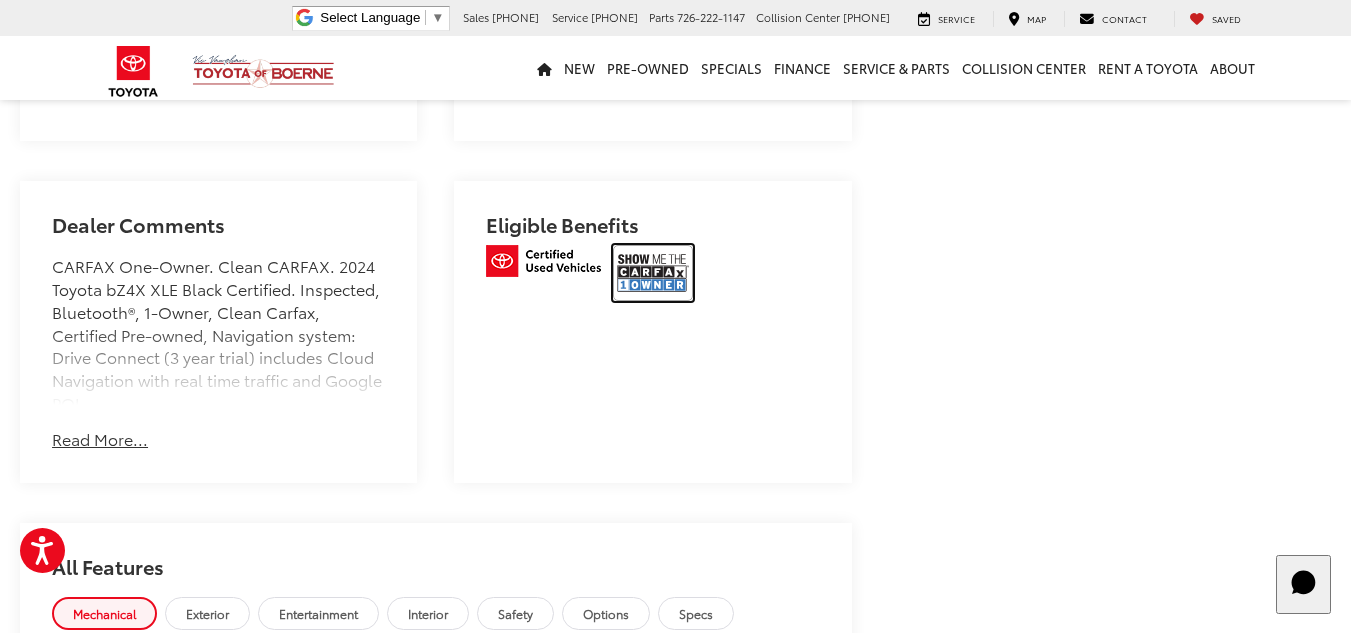 click at bounding box center (653, 273) 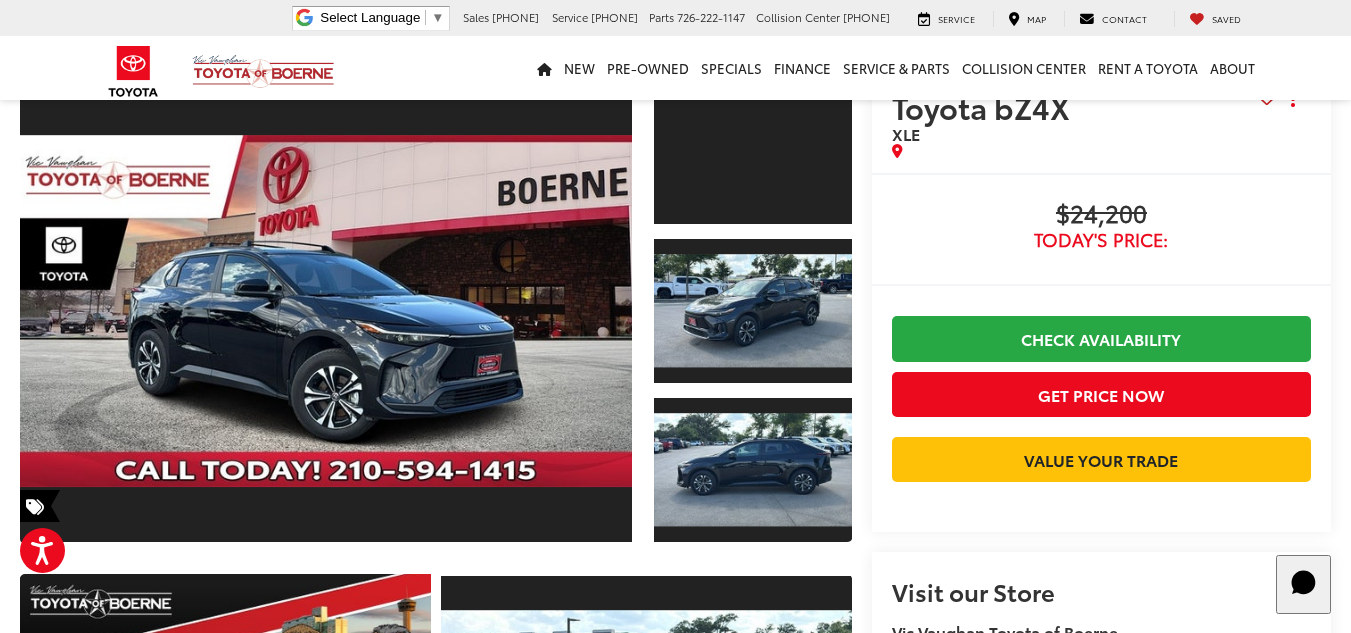 scroll, scrollTop: 0, scrollLeft: 0, axis: both 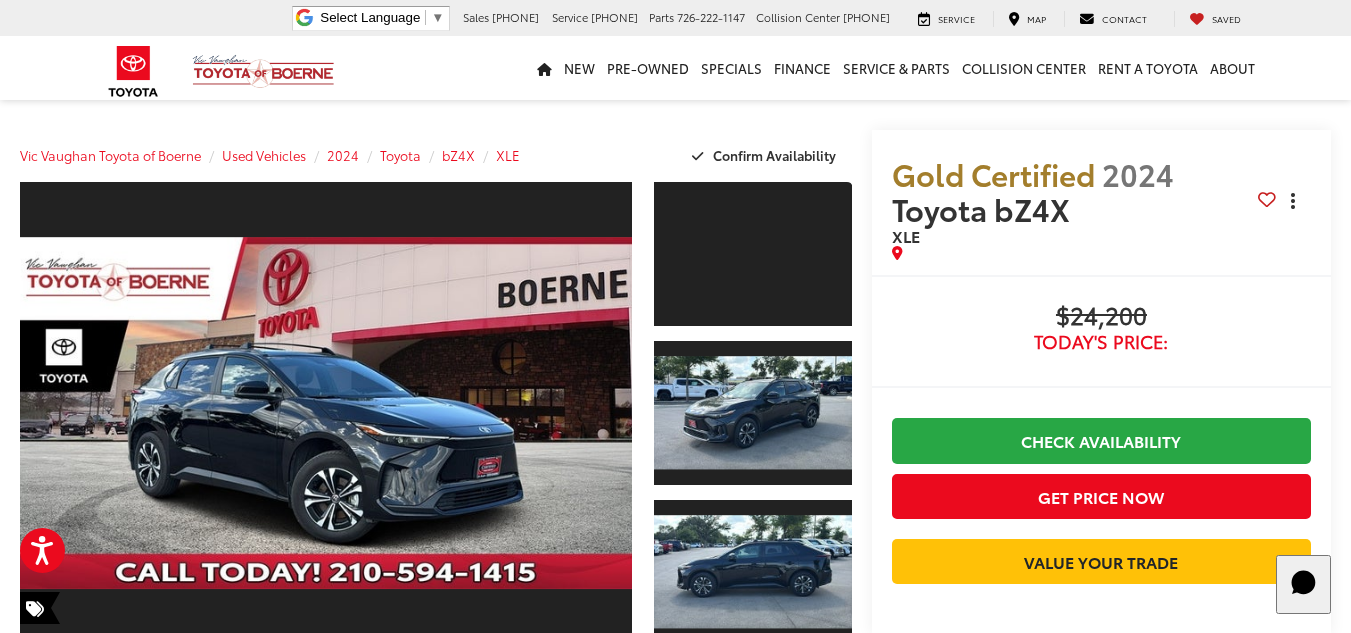 click at bounding box center [1293, 201] 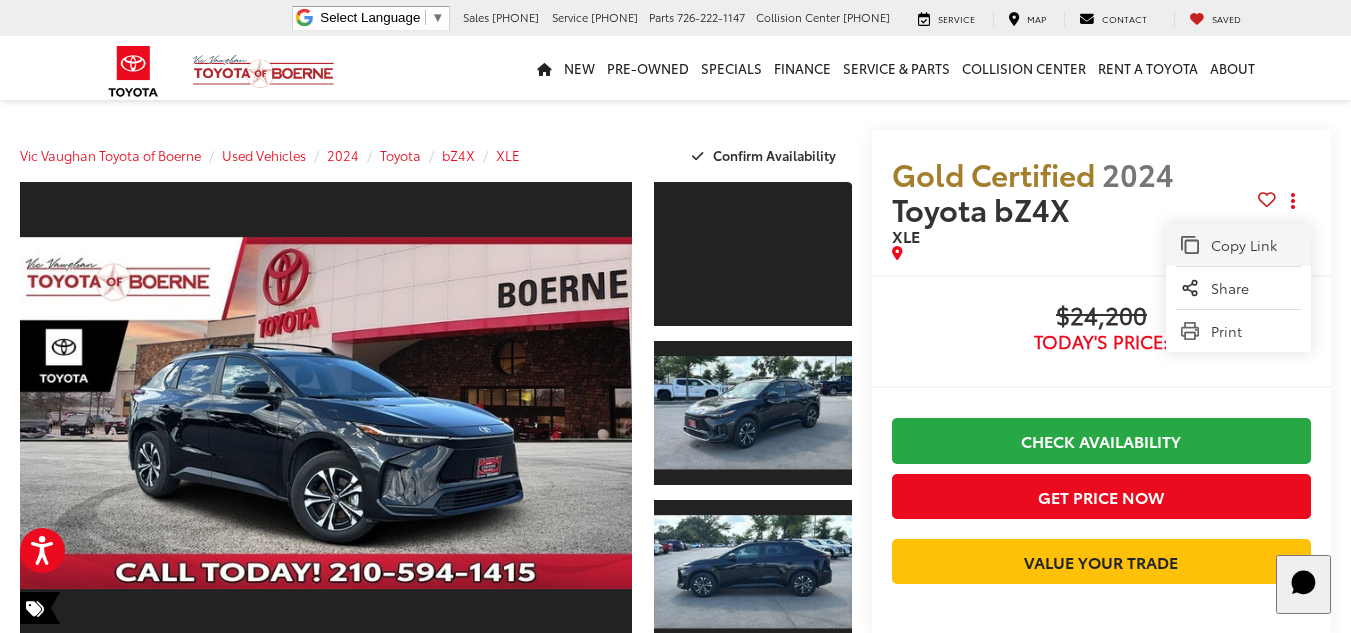click on "Copy Link" at bounding box center (1253, 245) 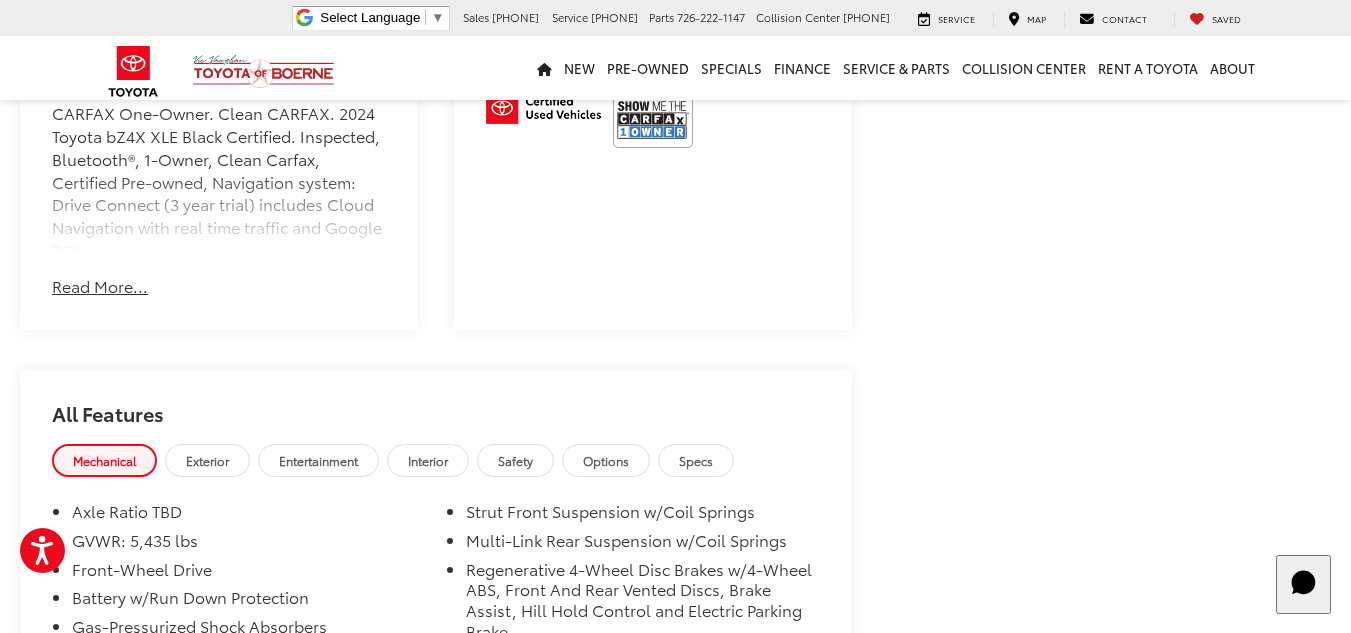scroll, scrollTop: 1700, scrollLeft: 0, axis: vertical 